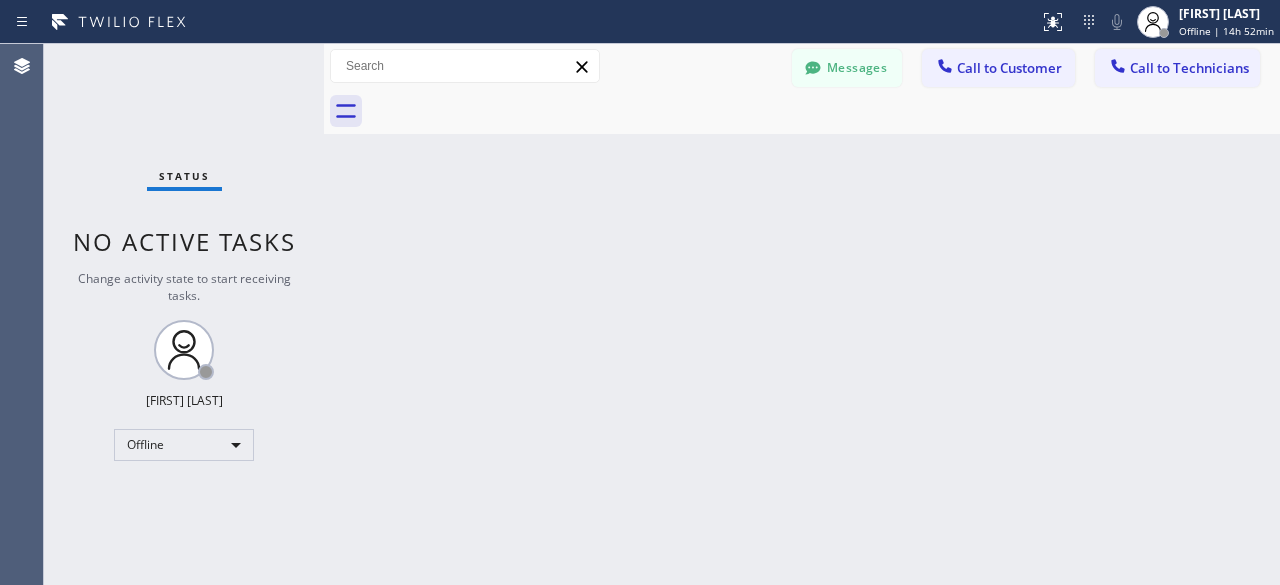 scroll, scrollTop: 0, scrollLeft: 0, axis: both 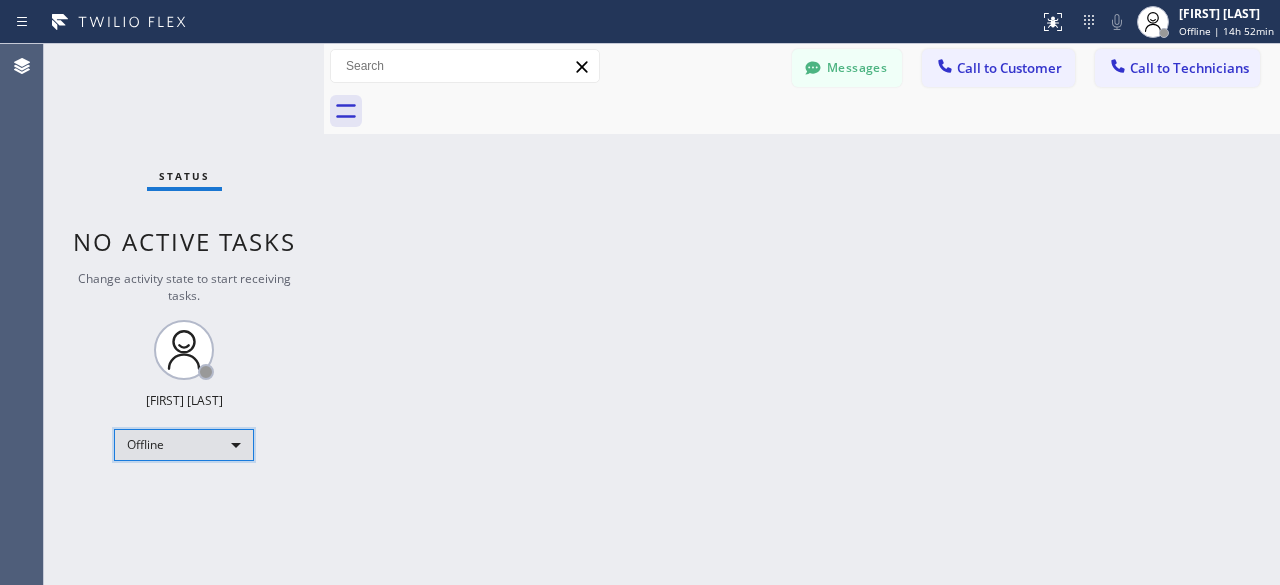 click on "Offline" at bounding box center (184, 445) 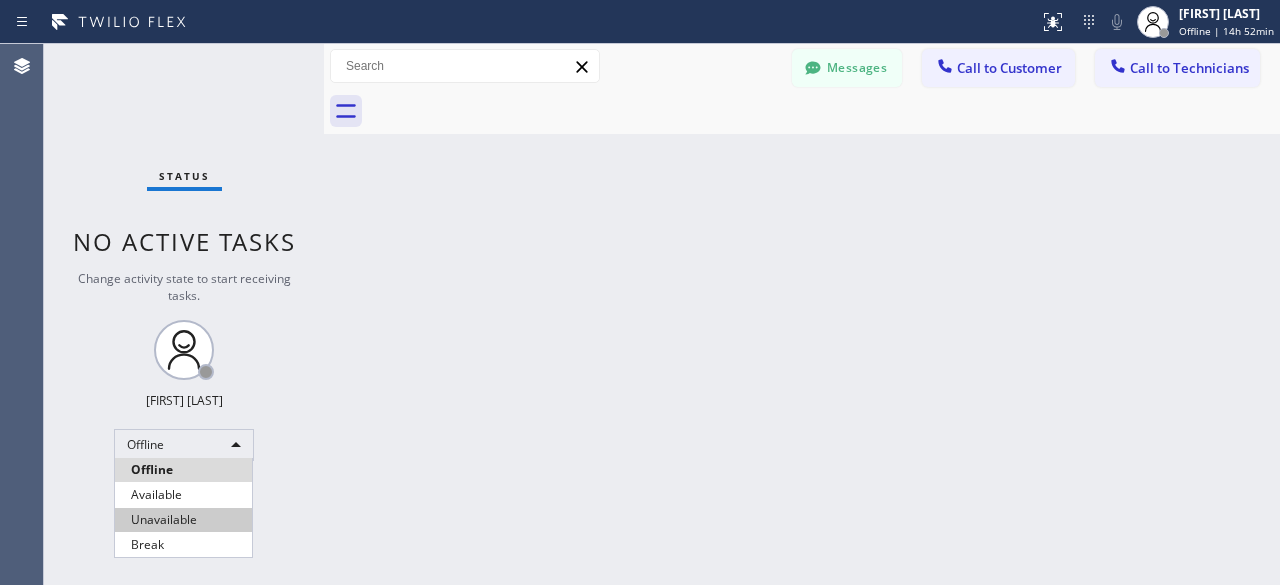 click on "Unavailable" at bounding box center [183, 520] 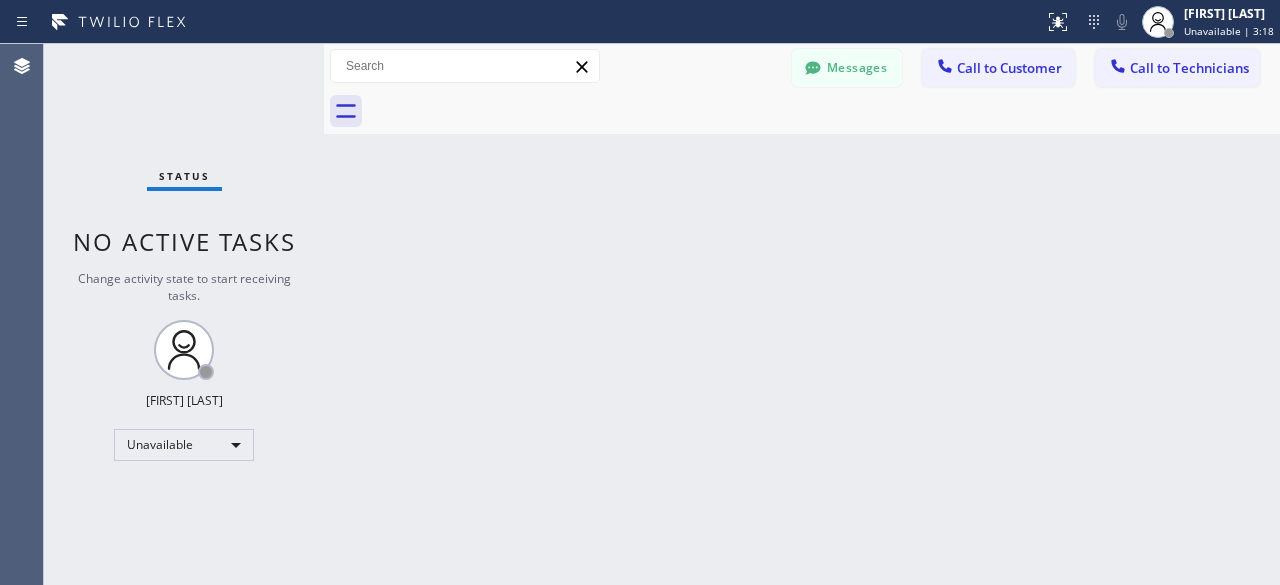 click on "Status   No active tasks     Change activity state to start receiving tasks.   [FIRST] [LAST] Unavailable" at bounding box center [184, 314] 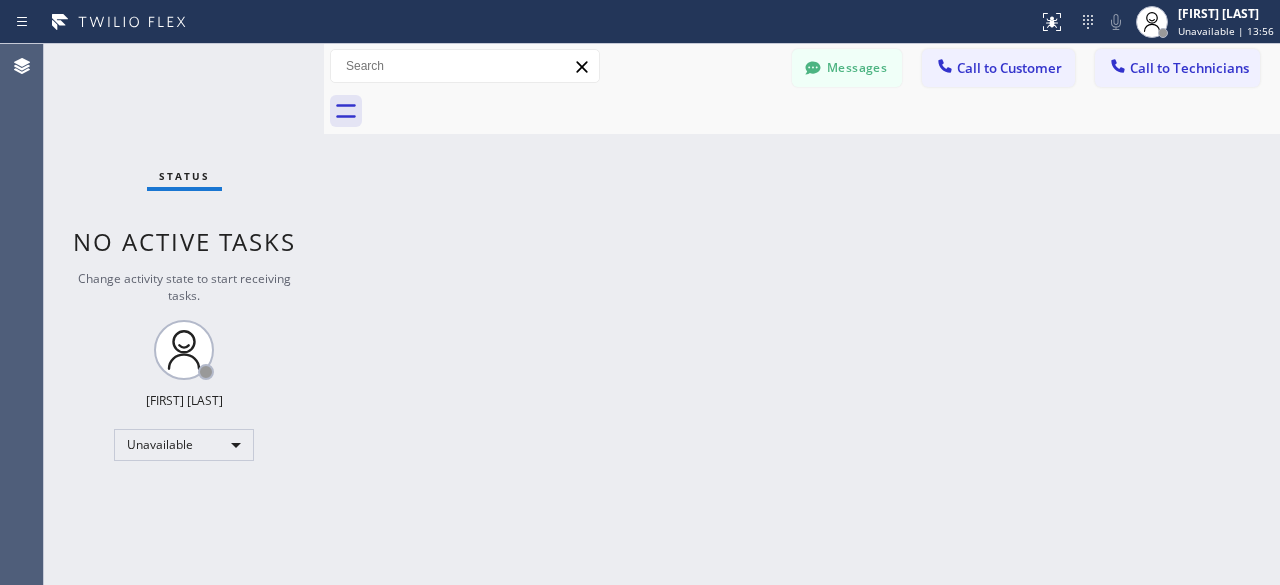 click on "Status   No active tasks     Change activity state to start receiving tasks.   [FIRST] [LAST] Unavailable" at bounding box center (184, 314) 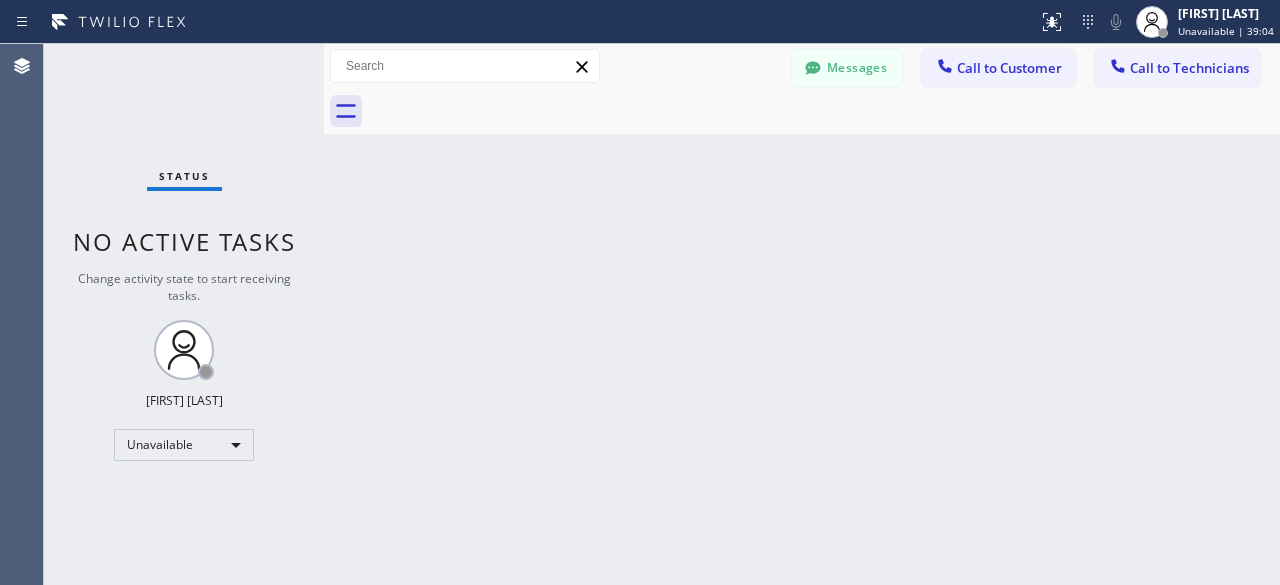 click on "Status   No active tasks     Change activity state to start receiving tasks.   [FIRST] [LAST] Unavailable" at bounding box center (184, 314) 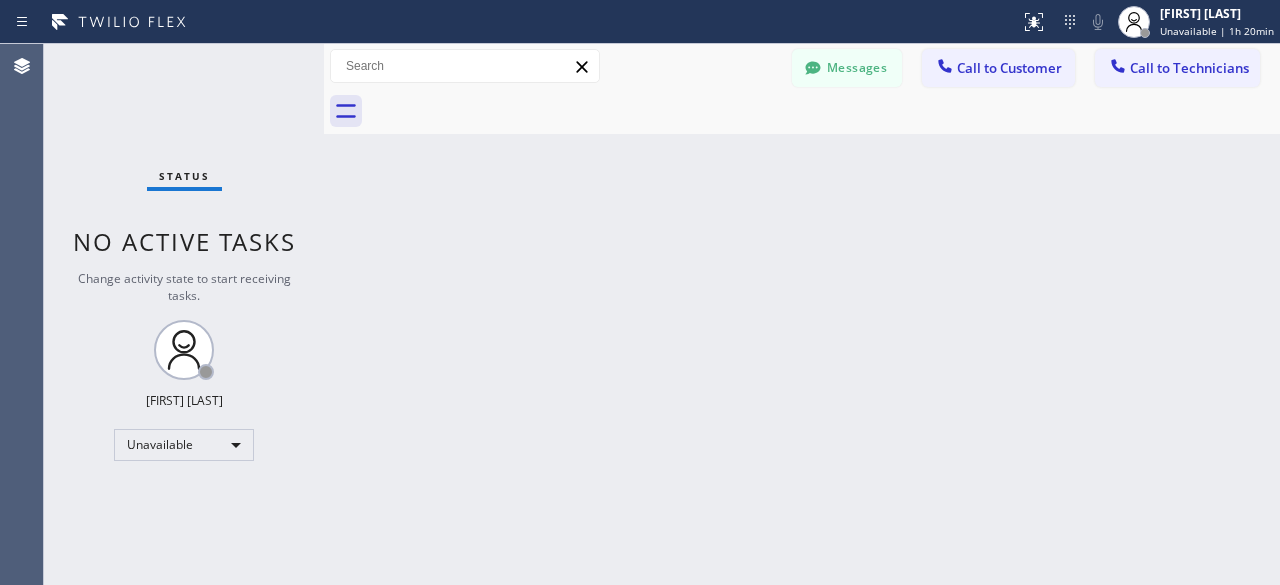click on "Back to Dashboard Change Sender ID Customers Technicians [FIRST] [LAST] [MM]/[DD] [HH]:[MM] [AM/PM] Also just to let you know. Office said The contract will be forwarded to our legal department in which they usually put A Lien on the home property.  -- null null [MM]/[DD] [HH]:[MM] [AM/PM] You -- null null [MM]/[DD] [HH]:[MM] [AM/PM] Eta for part is August[DD]-[DD] -- null null [MM]/[DD] [HH]:[MM] [AM/PM] Hi can you let me know as soon as you get home. I'm just waiting around
Thank you. -- null null [MM]/[DD] [HH]:[MM] [AM/PM] Sorry, I can't talk right now. Select a contact Outbound call Technician Search Technician Your caller id phone number Your caller id phone number [PHONE] Call Technician info Name   Phone none Address none Change Sender ID Electricians [PHONE] Personal [PHONE] HVAC [PHONE] 5 Star Appliance [PHONE] Appliance Repair [PHONE] Plumbing [PHONE] Air Duct Cleaning [PHONE]  Cancel Change Check personal SMS Reset Change No tabs Messages Call to Customer Call to Technicians Outbound call Location Search location Call Call" at bounding box center (802, 314) 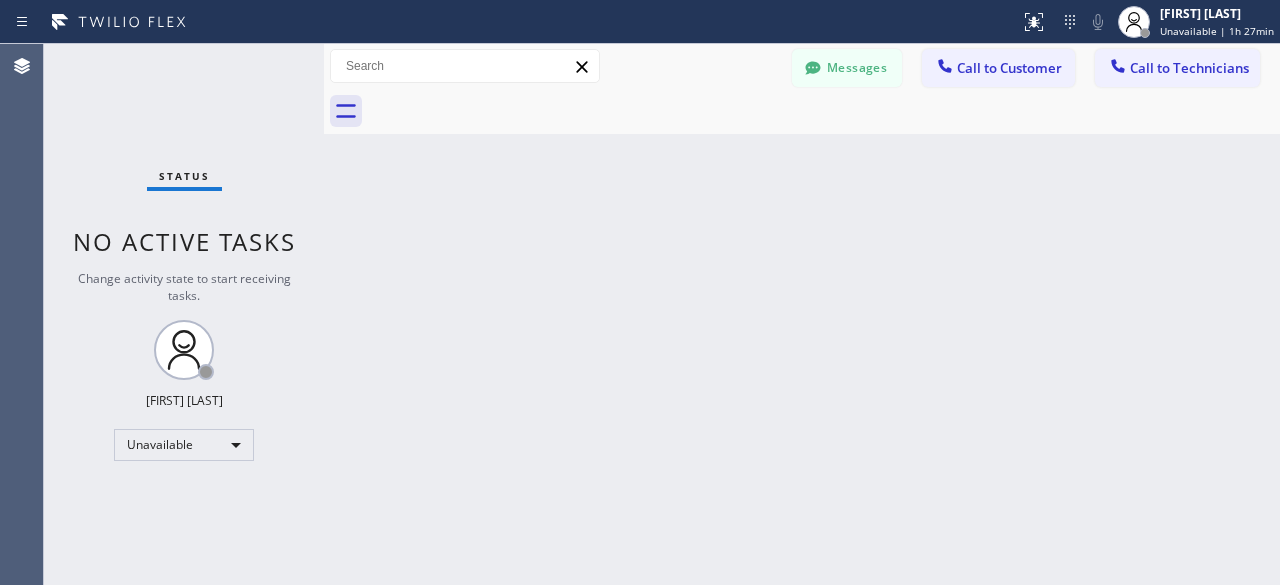click on "Status   No active tasks     Change activity state to start receiving tasks.   [FIRST] [LAST] Unavailable" at bounding box center (184, 314) 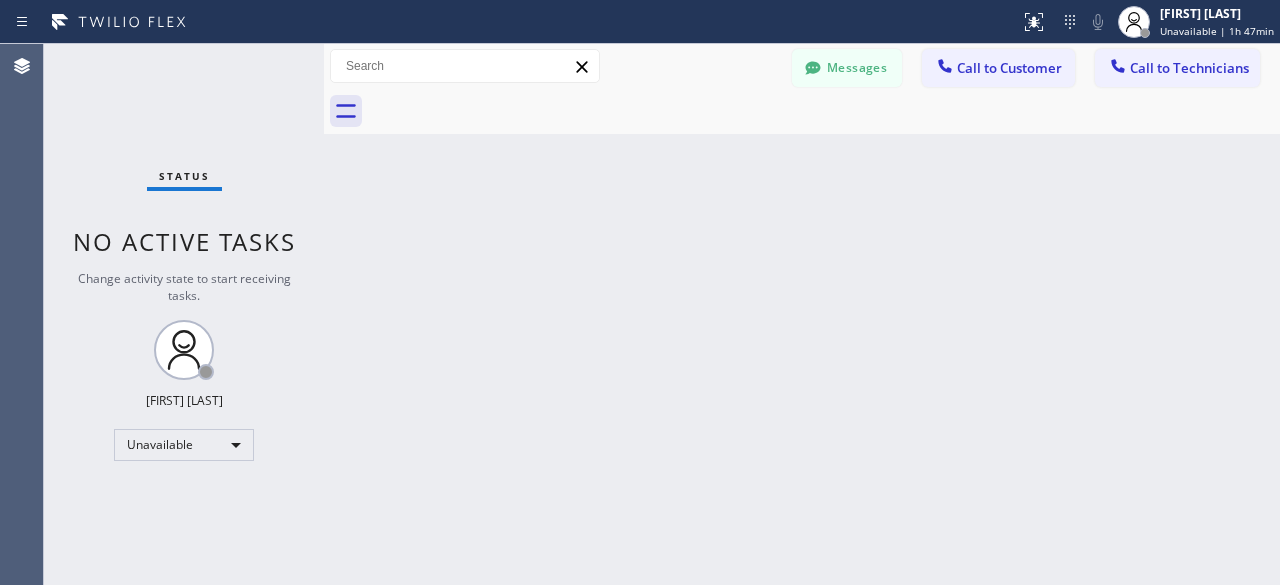 drag, startPoint x: 97, startPoint y: 103, endPoint x: 150, endPoint y: 93, distance: 53.935146 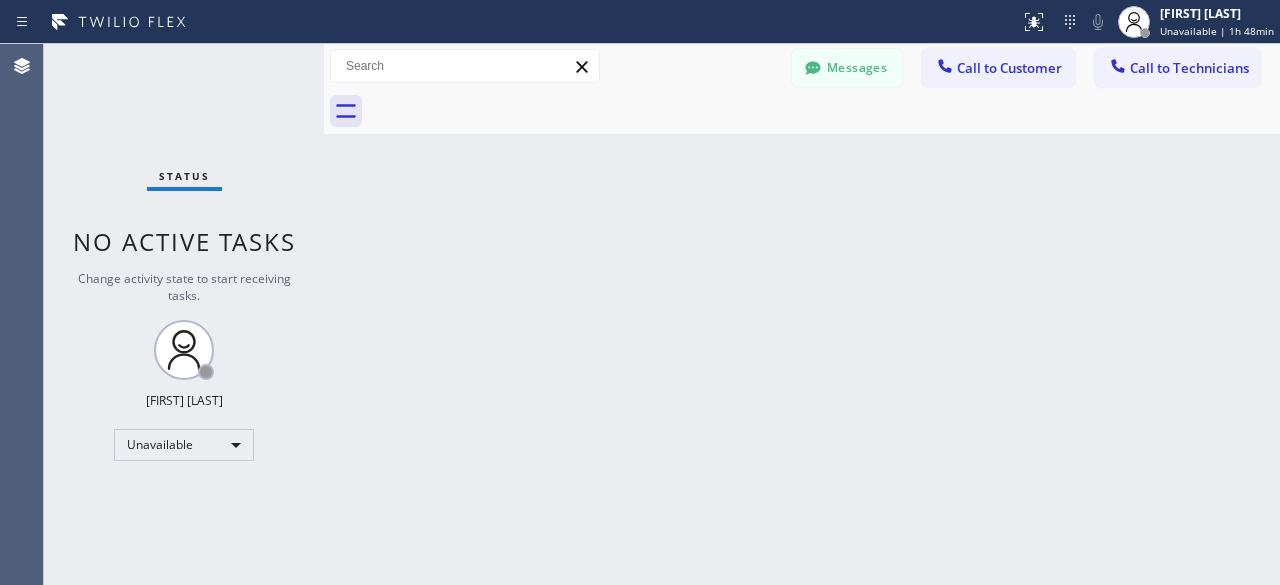 click on "Status   No active tasks     Change activity state to start receiving tasks.   [FIRST] [LAST] Unavailable" at bounding box center (184, 314) 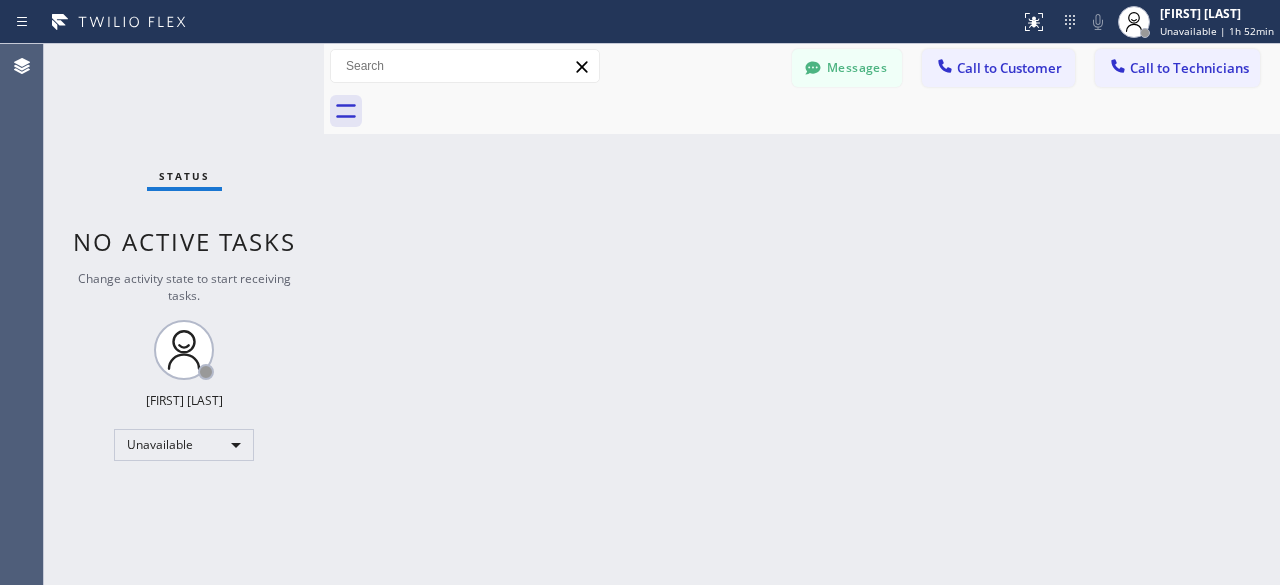 click on "Status   No active tasks     Change activity state to start receiving tasks.   [FIRST] [LAST] Unavailable" at bounding box center (184, 314) 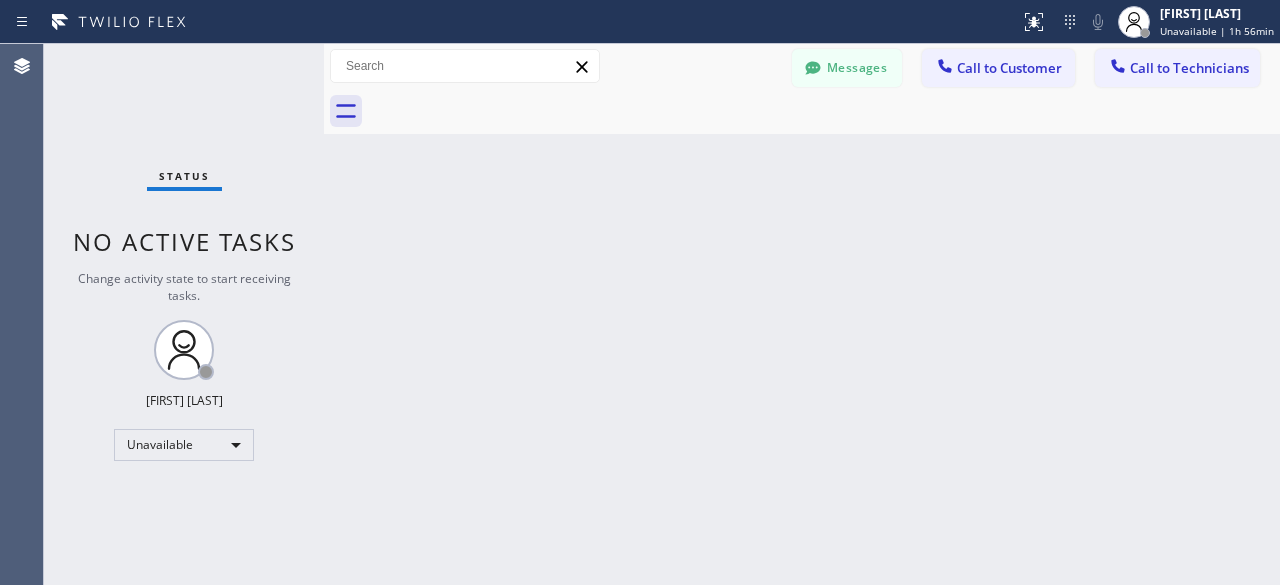 click on "Status   No active tasks     Change activity state to start receiving tasks.   [FIRST] [LAST] Unavailable" at bounding box center (184, 314) 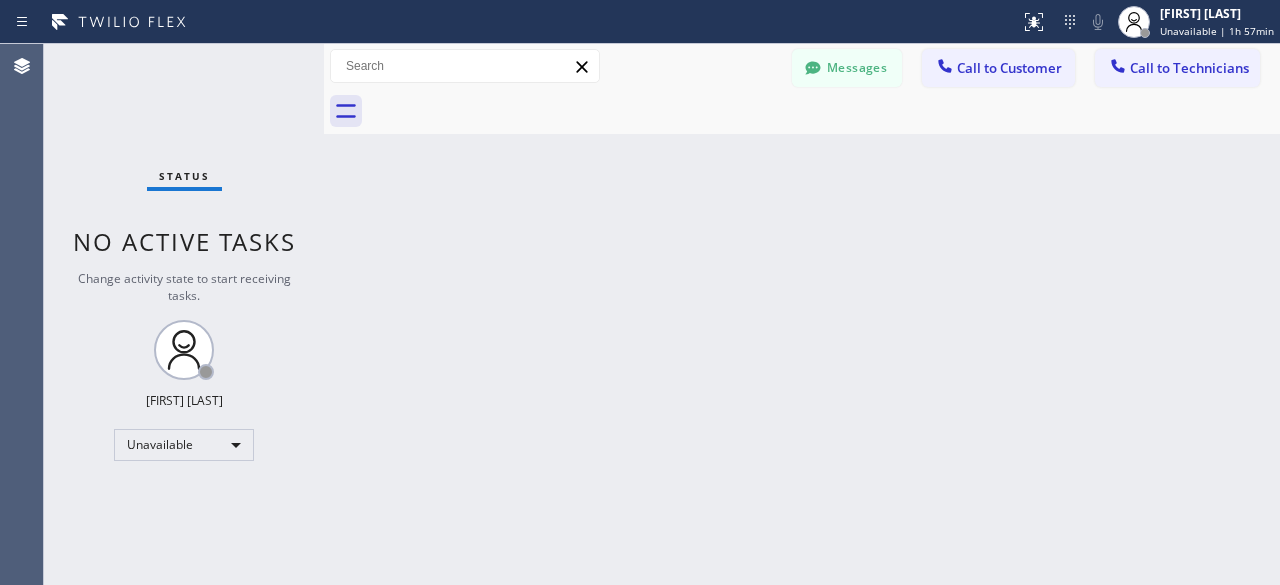 click on "Status   No active tasks     Change activity state to start receiving tasks.   [FIRST] [LAST] Unavailable" at bounding box center (184, 314) 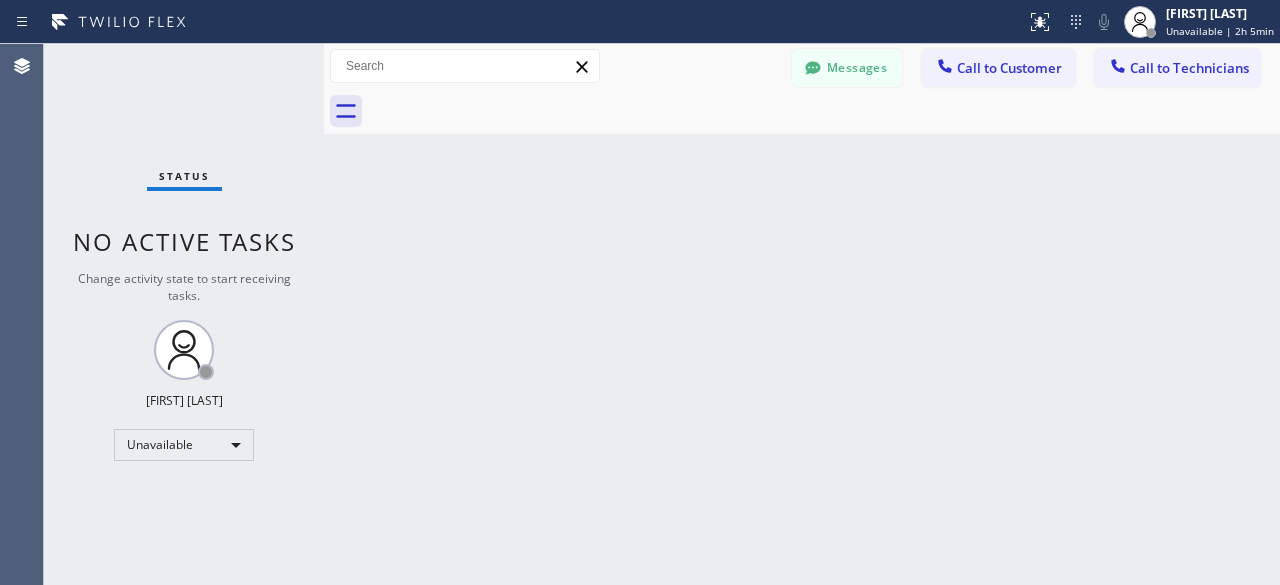 click on "Status   No active tasks     Change activity state to start receiving tasks.   [FIRST] [LAST] Unavailable" at bounding box center (184, 314) 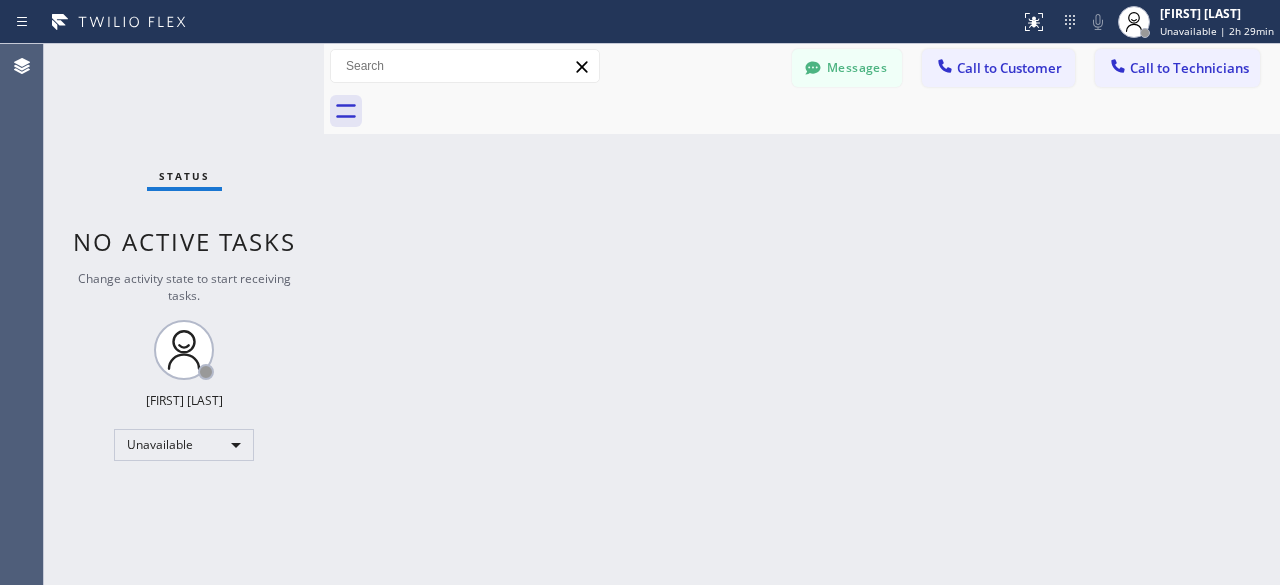 click on "Status   No active tasks     Change activity state to start receiving tasks.   [FIRST] [LAST] Unavailable" at bounding box center [184, 314] 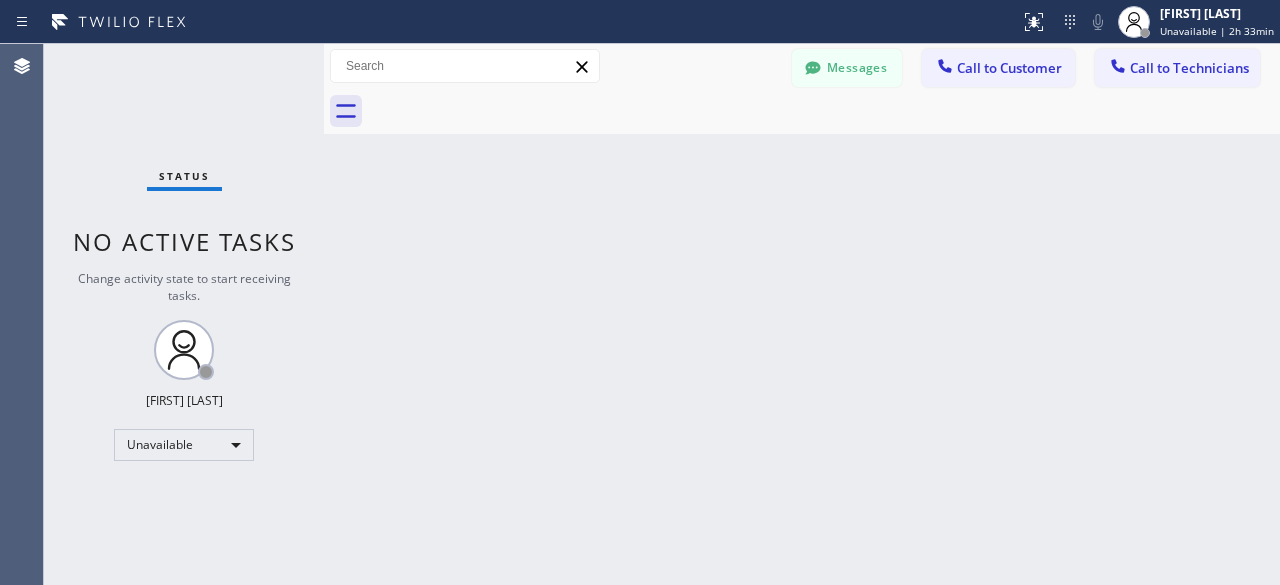 click on "Status   No active tasks     Change activity state to start receiving tasks.   [FIRST] [LAST] Unavailable" at bounding box center [184, 314] 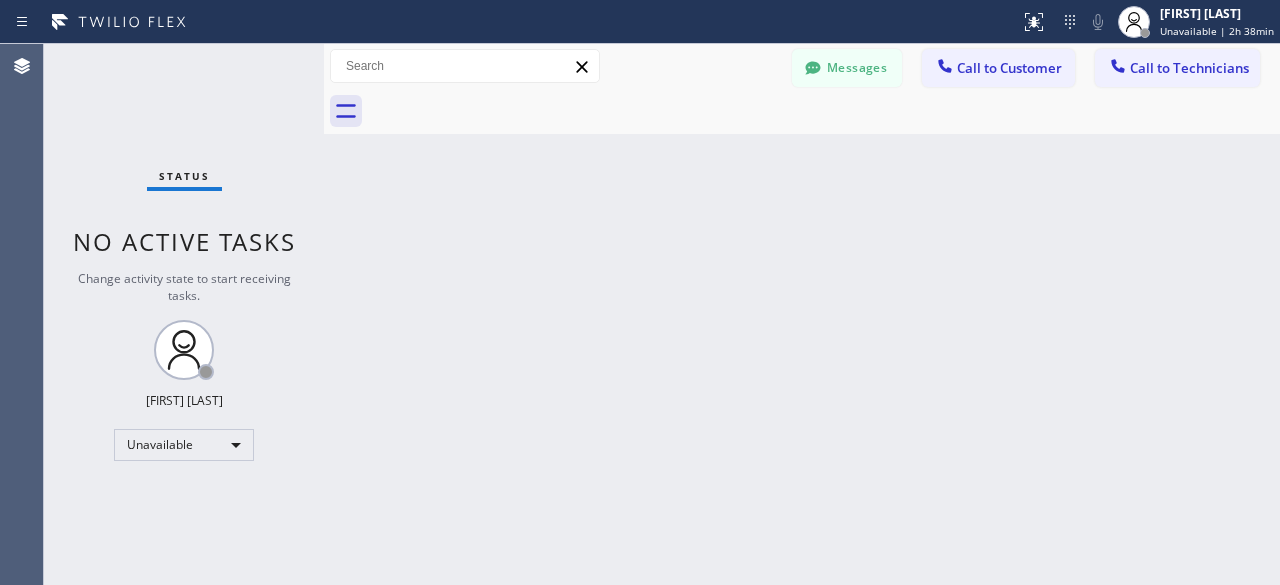 click on "Status   No active tasks     Change activity state to start receiving tasks.   [FIRST] [LAST] Unavailable" at bounding box center (184, 314) 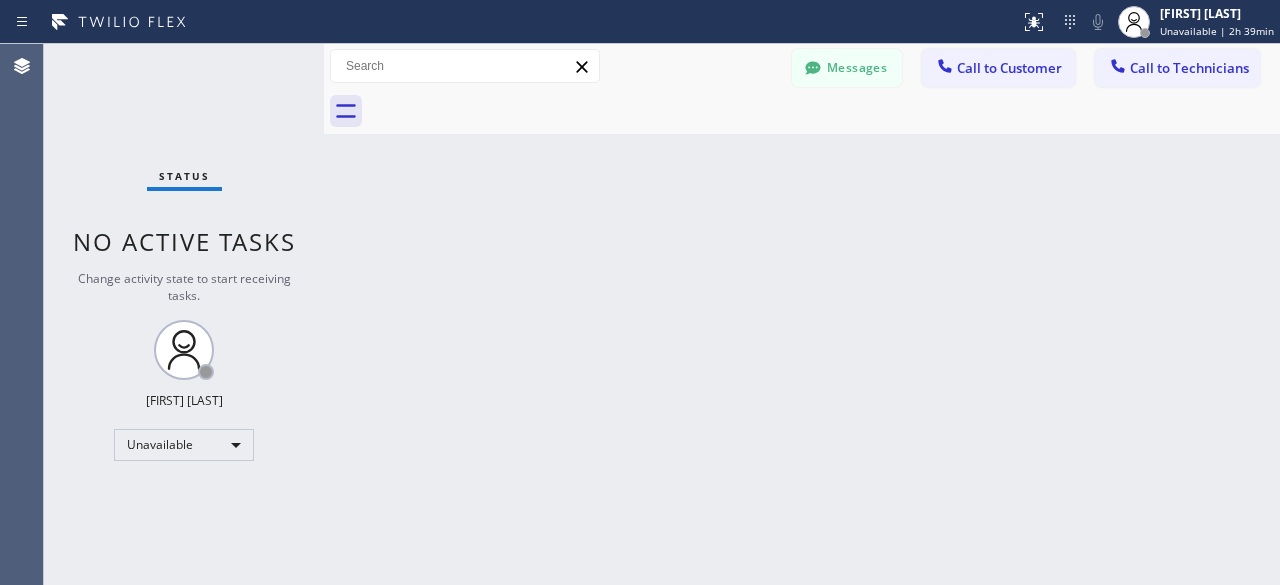 click on "Status   No active tasks     Change activity state to start receiving tasks.   [FIRST] [LAST] Unavailable" at bounding box center (184, 314) 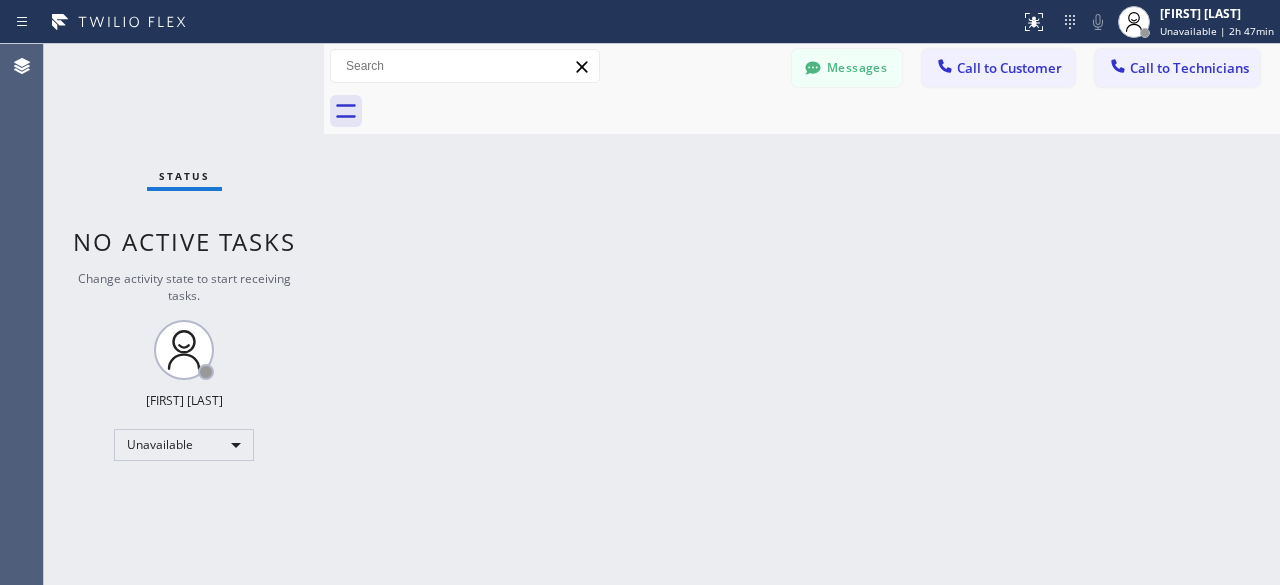 click on "Back to Dashboard Change Sender ID Customers Technicians [FIRST] [LAST] [MM]/[DD] [HH]:[MM] [AM/PM] Also just to let you know. Office said The contract will be forwarded to our legal department in which they usually put A Lien on the home property.  -- null null [MM]/[DD] [HH]:[MM] [AM/PM] You -- null null [MM]/[DD] [HH]:[MM] [AM/PM] Eta for part is August[DD]-[DD] -- null null [MM]/[DD] [HH]:[MM] [AM/PM] Hi can you let me know as soon as you get home. I'm just waiting around
Thank you. -- null null [MM]/[DD] [HH]:[MM] [AM/PM] Sorry, I can't talk right now. Select a contact Outbound call Technician Search Technician Your caller id phone number Your caller id phone number [PHONE] Call Technician info Name   Phone none Address none Change Sender ID Electricians [PHONE] Personal [PHONE] HVAC [PHONE] 5 Star Appliance [PHONE] Appliance Repair [PHONE] Plumbing [PHONE] Air Duct Cleaning [PHONE]  Cancel Change Check personal SMS Reset Change No tabs Messages Call to Customer Call to Technicians Outbound call Location Search location Call Call" at bounding box center (802, 314) 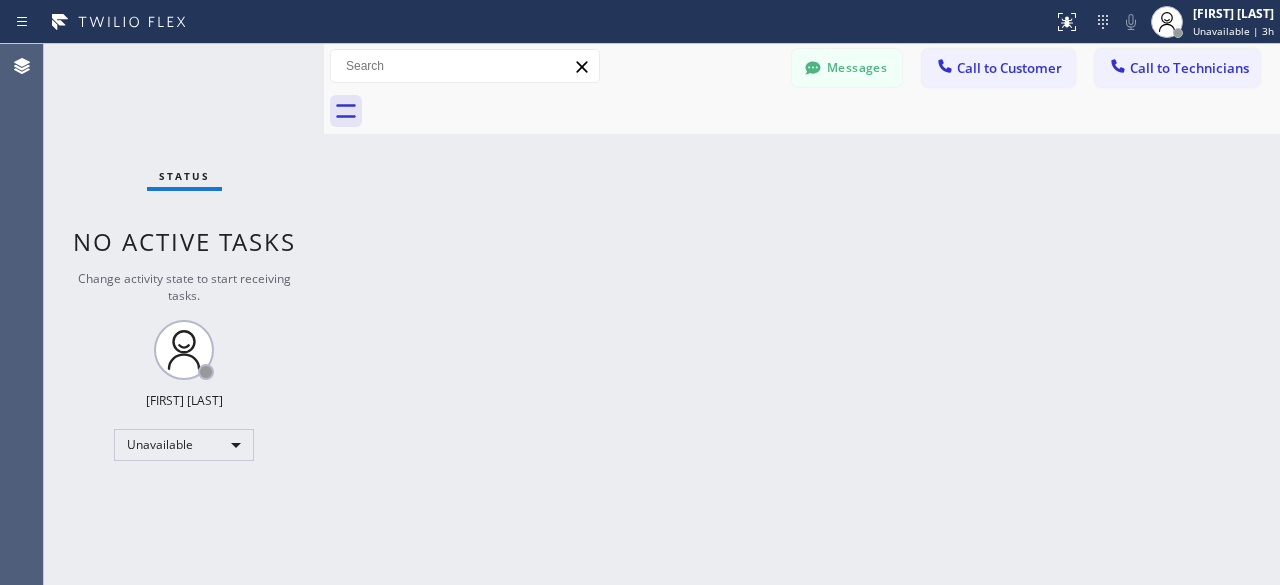 click on "Status   No active tasks     Change activity state to start receiving tasks.   [FIRST] [LAST] Unavailable" at bounding box center (184, 314) 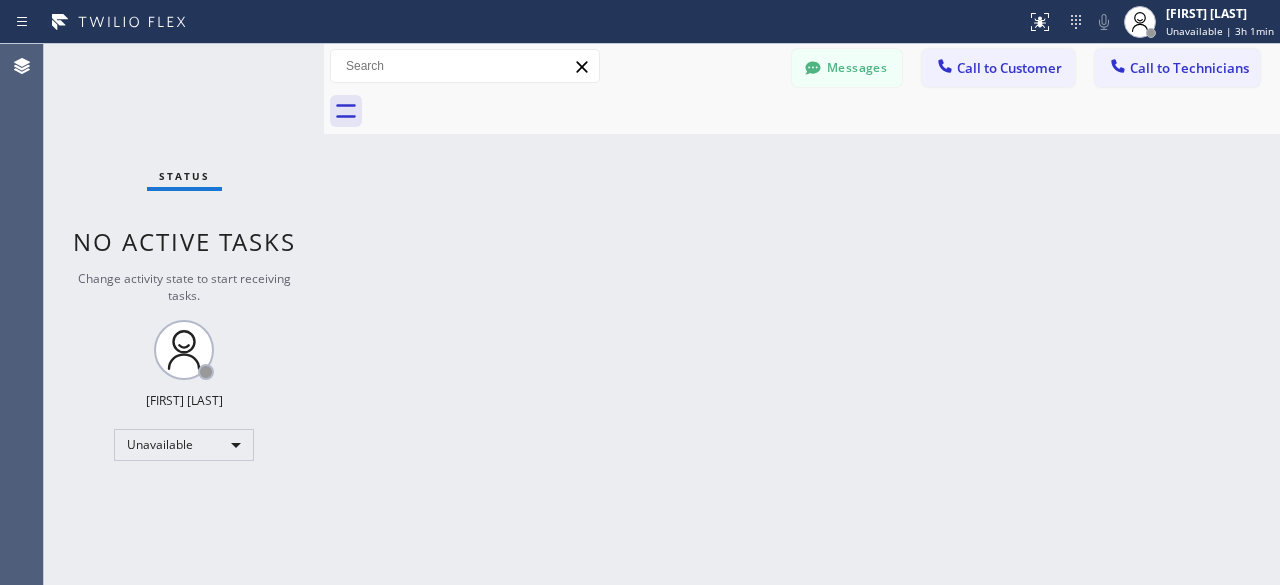 click on "Status   No active tasks     Change activity state to start receiving tasks.   [FIRST] [LAST] Unavailable" at bounding box center [184, 314] 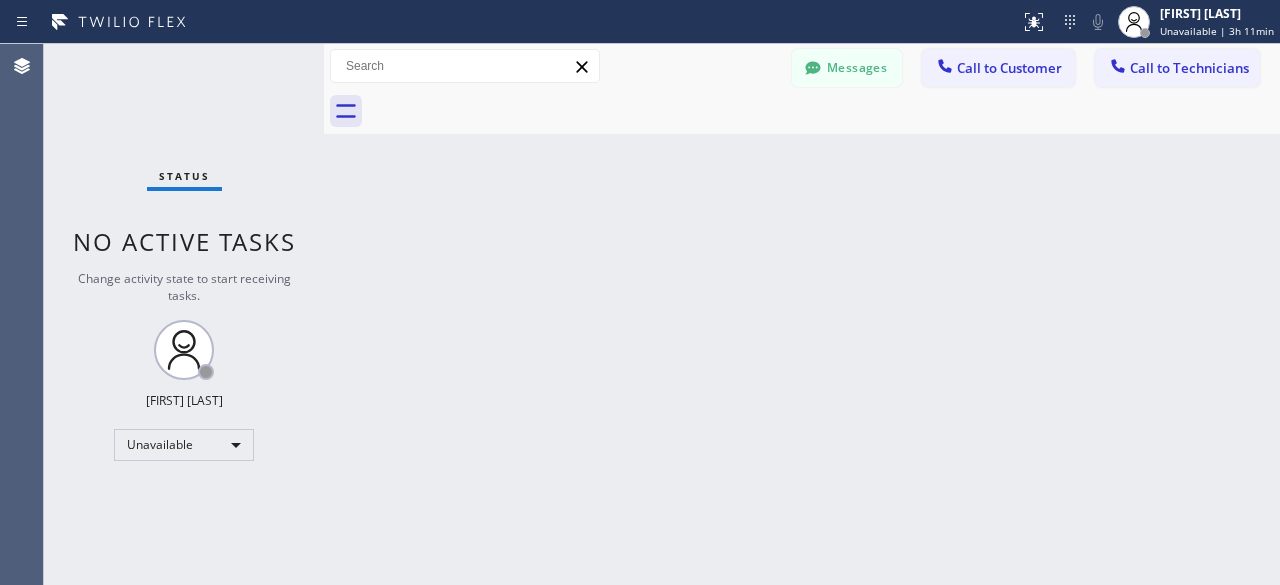 click on "Status   No active tasks     Change activity state to start receiving tasks.   [FIRST] [LAST] Unavailable" at bounding box center [184, 314] 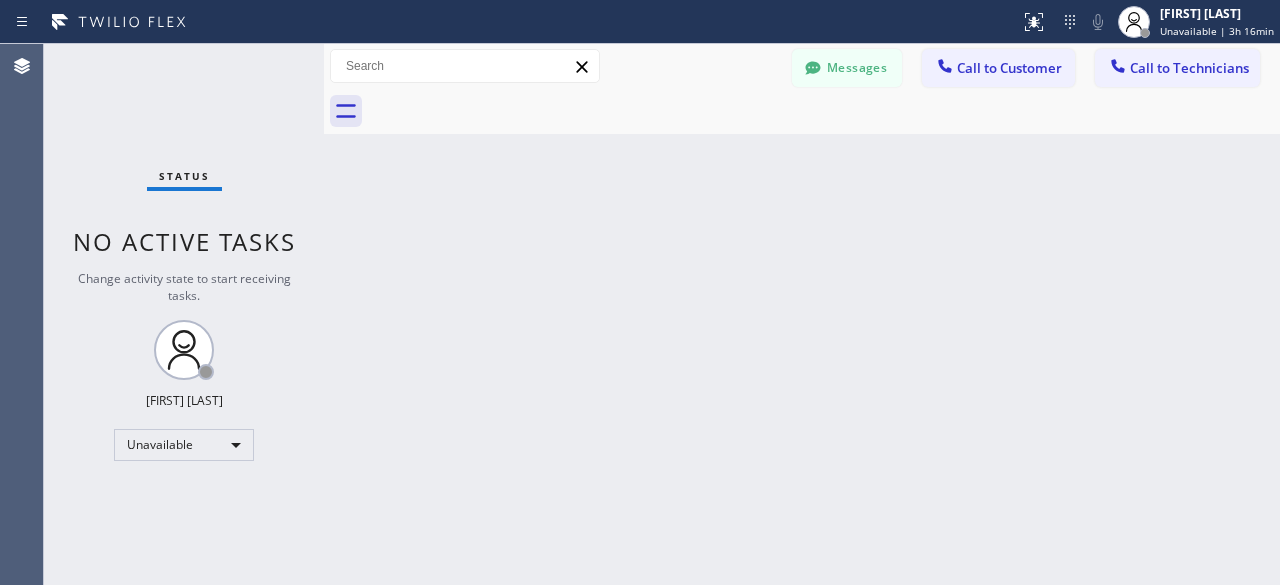 click on "Back to Dashboard Change Sender ID Customers Technicians [FIRST] [LAST] [MM]/[DD] [HH]:[MM] [AM/PM] Also just to let you know. Office said The contract will be forwarded to our legal department in which they usually put A Lien on the home property.  -- null null [MM]/[DD] [HH]:[MM] [AM/PM] You -- null null [MM]/[DD] [HH]:[MM] [AM/PM] Eta for part is August[DD]-[DD] -- null null [MM]/[DD] [HH]:[MM] [AM/PM] Hi can you let me know as soon as you get home. I'm just waiting around
Thank you. -- null null [MM]/[DD] [HH]:[MM] [AM/PM] Sorry, I can't talk right now. Select a contact Outbound call Technician Search Technician Your caller id phone number Your caller id phone number [PHONE] Call Technician info Name   Phone none Address none Change Sender ID Electricians [PHONE] Personal [PHONE] HVAC [PHONE] 5 Star Appliance [PHONE] Appliance Repair [PHONE] Plumbing [PHONE] Air Duct Cleaning [PHONE]  Cancel Change Check personal SMS Reset Change No tabs Messages Call to Customer Call to Technicians Outbound call Location Search location Call Call" at bounding box center [802, 314] 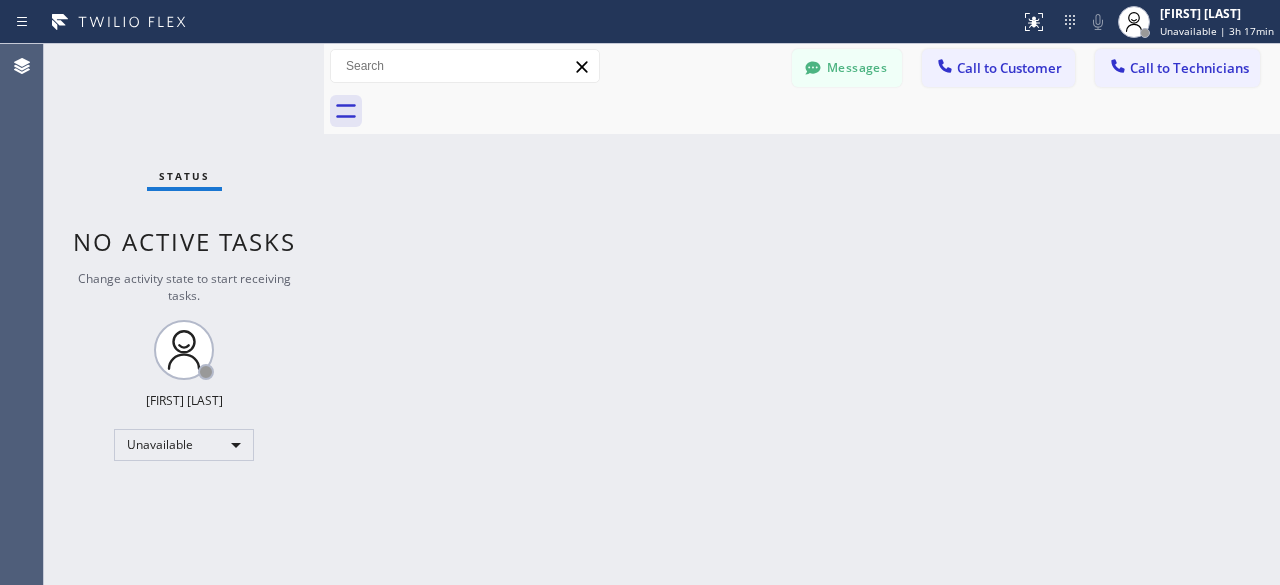 click on "Back to Dashboard Change Sender ID Customers Technicians [FIRST] [LAST] [MM]/[DD] [HH]:[MM] [AM/PM] Also just to let you know. Office said The contract will be forwarded to our legal department in which they usually put A Lien on the home property.  -- null null [MM]/[DD] [HH]:[MM] [AM/PM] You -- null null [MM]/[DD] [HH]:[MM] [AM/PM] Eta for part is August[DD]-[DD] -- null null [MM]/[DD] [HH]:[MM] [AM/PM] Hi can you let me know as soon as you get home. I'm just waiting around
Thank you. -- null null [MM]/[DD] [HH]:[MM] [AM/PM] Sorry, I can't talk right now. Select a contact Outbound call Technician Search Technician Your caller id phone number Your caller id phone number [PHONE] Call Technician info Name   Phone none Address none Change Sender ID Electricians [PHONE] Personal [PHONE] HVAC [PHONE] 5 Star Appliance [PHONE] Appliance Repair [PHONE] Plumbing [PHONE] Air Duct Cleaning [PHONE]  Cancel Change Check personal SMS Reset Change No tabs Messages Call to Customer Call to Technicians Outbound call Location Search location Call Call" at bounding box center [802, 314] 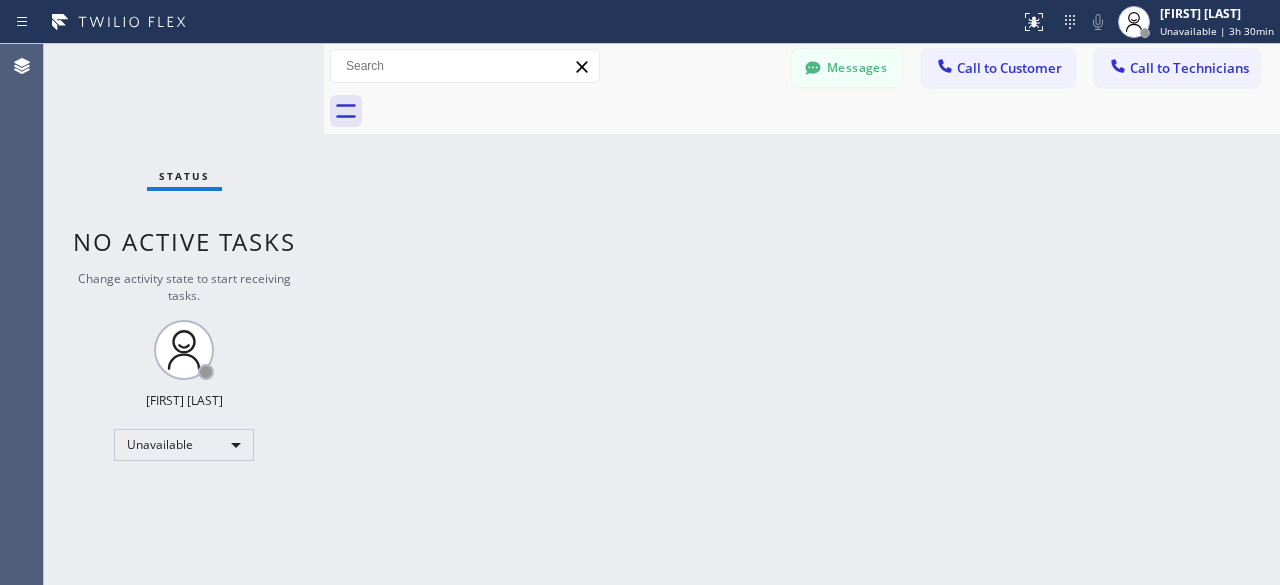 click on "Status   No active tasks     Change activity state to start receiving tasks.   [FIRST] [LAST] Unavailable" at bounding box center [184, 314] 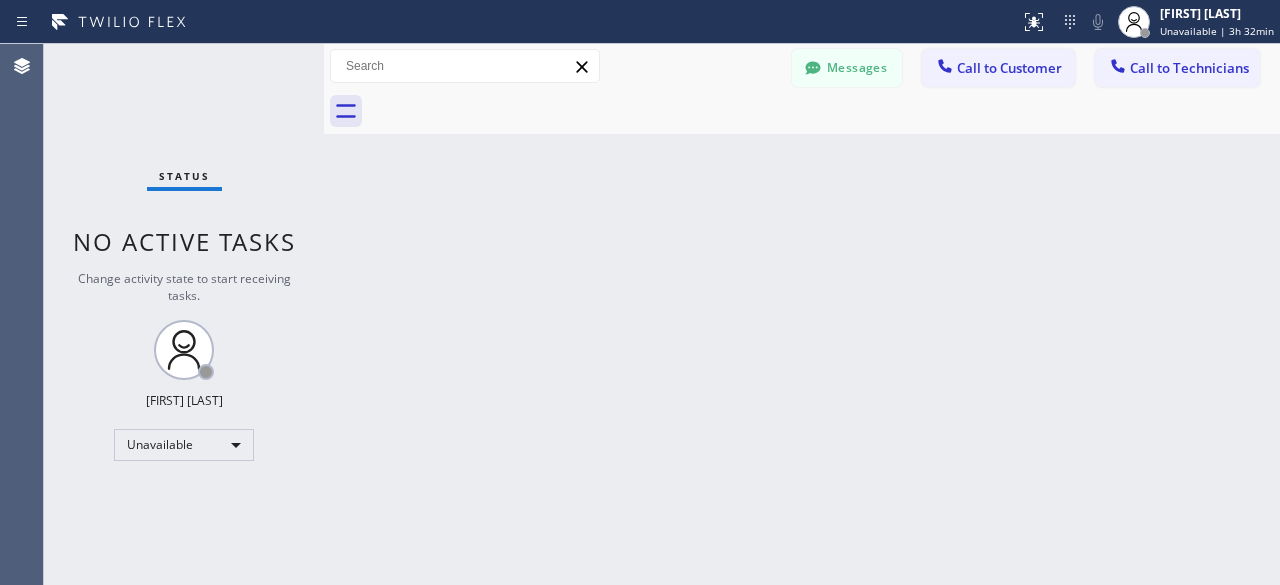 drag, startPoint x: 94, startPoint y: 121, endPoint x: 160, endPoint y: 101, distance: 68.96376 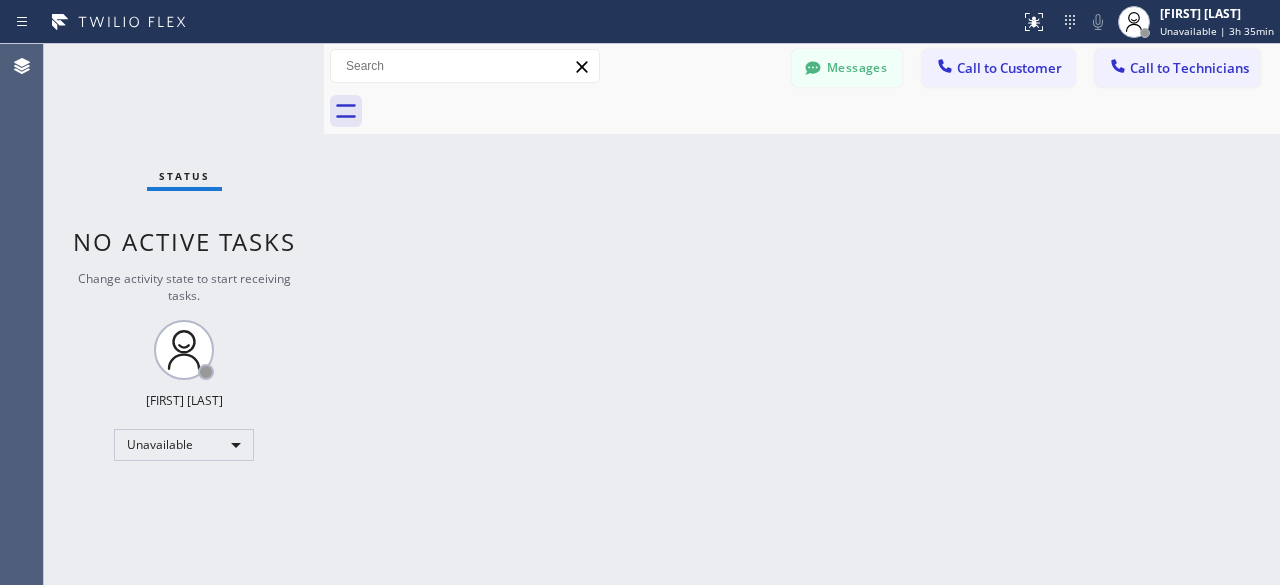 click on "Status   No active tasks     Change activity state to start receiving tasks.   [FIRST] [LAST] Unavailable" at bounding box center (184, 314) 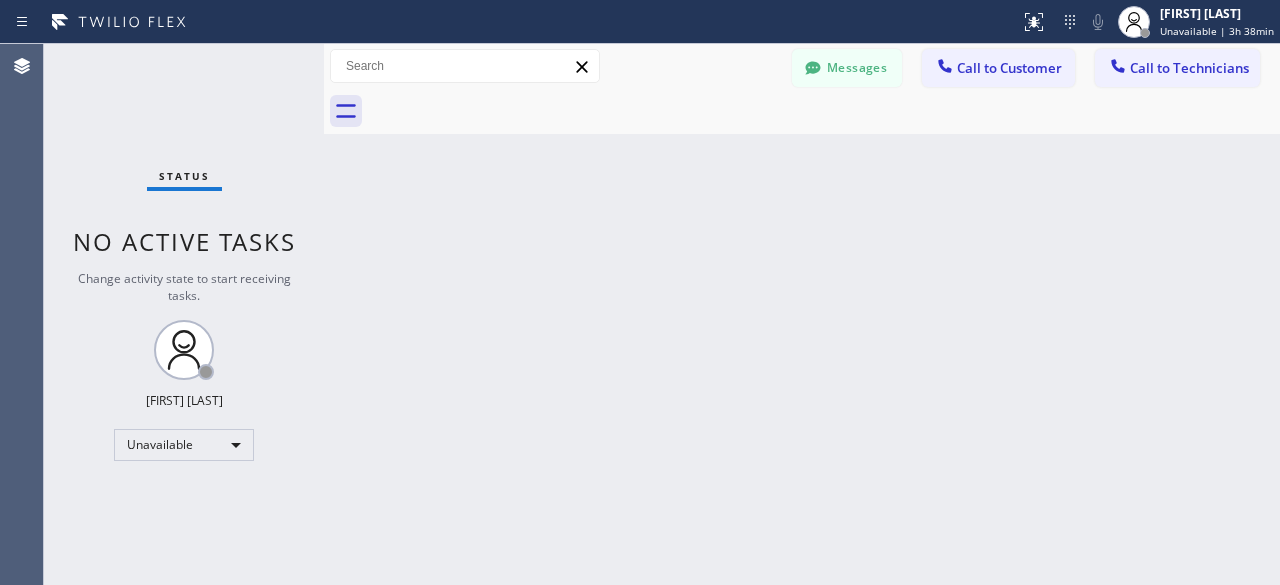 click on "Status   No active tasks     Change activity state to start receiving tasks.   [FIRST] [LAST] Unavailable" at bounding box center (184, 314) 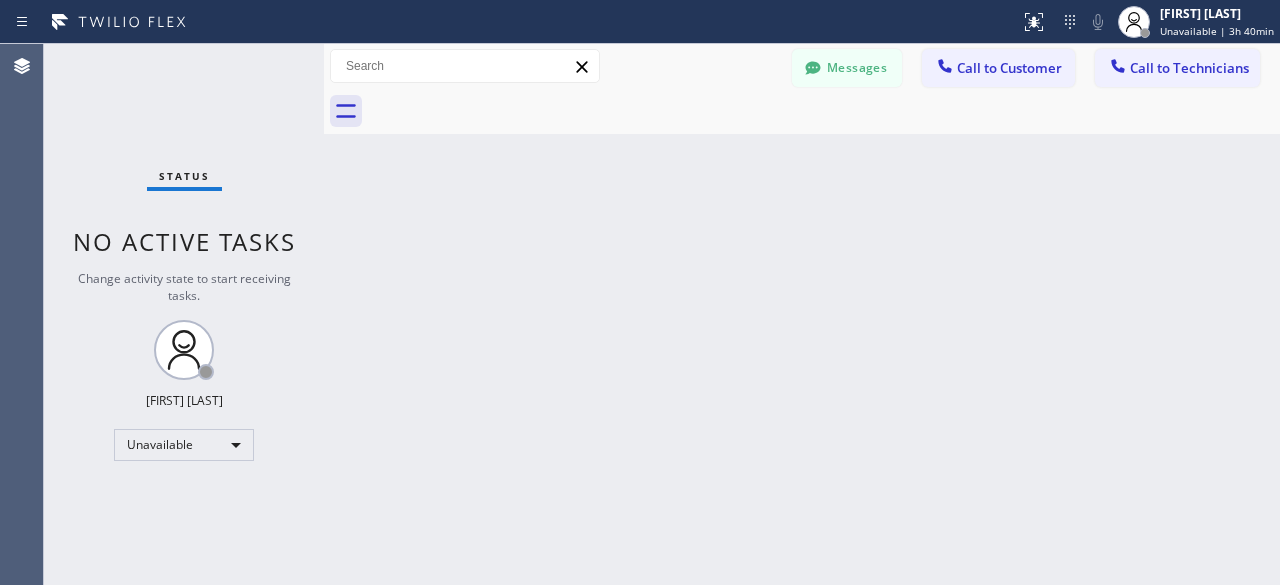click on "Back to Dashboard Change Sender ID Customers Technicians [FIRST] [LAST] [MM]/[DD] [HH]:[MM] [AM/PM] Also just to let you know. Office said The contract will be forwarded to our legal department in which they usually put A Lien on the home property.  -- null null [MM]/[DD] [HH]:[MM] [AM/PM] You -- null null [MM]/[DD] [HH]:[MM] [AM/PM] Eta for part is August[DD]-[DD] -- null null [MM]/[DD] [HH]:[MM] [AM/PM] Hi can you let me know as soon as you get home. I'm just waiting around
Thank you. -- null null [MM]/[DD] [HH]:[MM] [AM/PM] Sorry, I can't talk right now. Select a contact Outbound call Technician Search Technician Your caller id phone number Your caller id phone number [PHONE] Call Technician info Name   Phone none Address none Change Sender ID Electricians [PHONE] Personal [PHONE] HVAC [PHONE] 5 Star Appliance [PHONE] Appliance Repair [PHONE] Plumbing [PHONE] Air Duct Cleaning [PHONE]  Cancel Change Check personal SMS Reset Change No tabs Messages Call to Customer Call to Technicians Outbound call Location Search location Call Call" at bounding box center (802, 314) 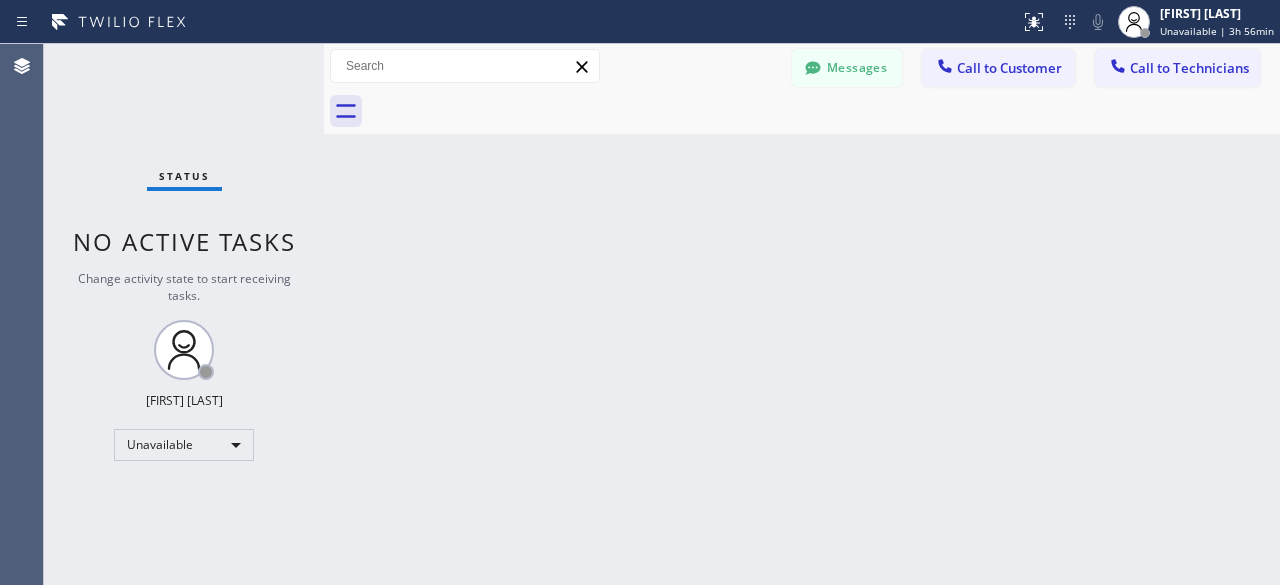 click on "Status   No active tasks     Change activity state to start receiving tasks.   [FIRST] [LAST] Unavailable" at bounding box center (184, 314) 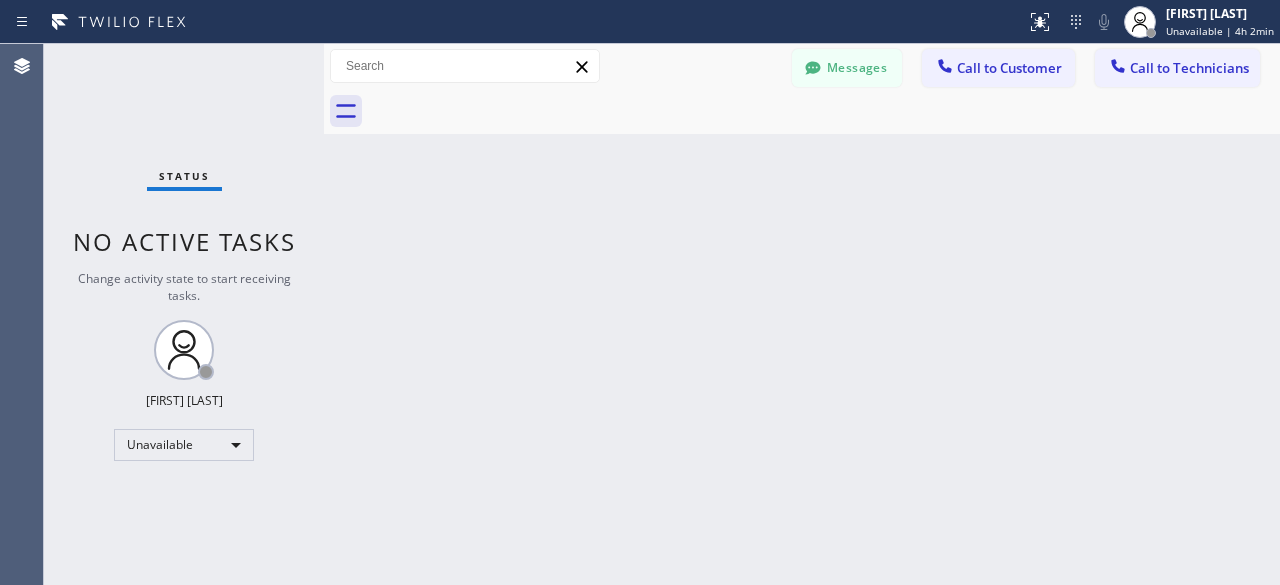 click on "Back to Dashboard Change Sender ID Customers Technicians [FIRST] [LAST] [MM]/[DD] [HH]:[MM] [AM/PM] Also just to let you know. Office said The contract will be forwarded to our legal department in which they usually put A Lien on the home property.  -- null null [MM]/[DD] [HH]:[MM] [AM/PM] You -- null null [MM]/[DD] [HH]:[MM] [AM/PM] Eta for part is August[DD]-[DD] -- null null [MM]/[DD] [HH]:[MM] [AM/PM] Hi can you let me know as soon as you get home. I'm just waiting around
Thank you. -- null null [MM]/[DD] [HH]:[MM] [AM/PM] Sorry, I can't talk right now. Select a contact Outbound call Technician Search Technician Your caller id phone number Your caller id phone number [PHONE] Call Technician info Name   Phone none Address none Change Sender ID Electricians [PHONE] Personal [PHONE] HVAC [PHONE] 5 Star Appliance [PHONE] Appliance Repair [PHONE] Plumbing [PHONE] Air Duct Cleaning [PHONE]  Cancel Change Check personal SMS Reset Change No tabs Messages Call to Customer Call to Technicians Outbound call Location Search location Call Call" at bounding box center (802, 314) 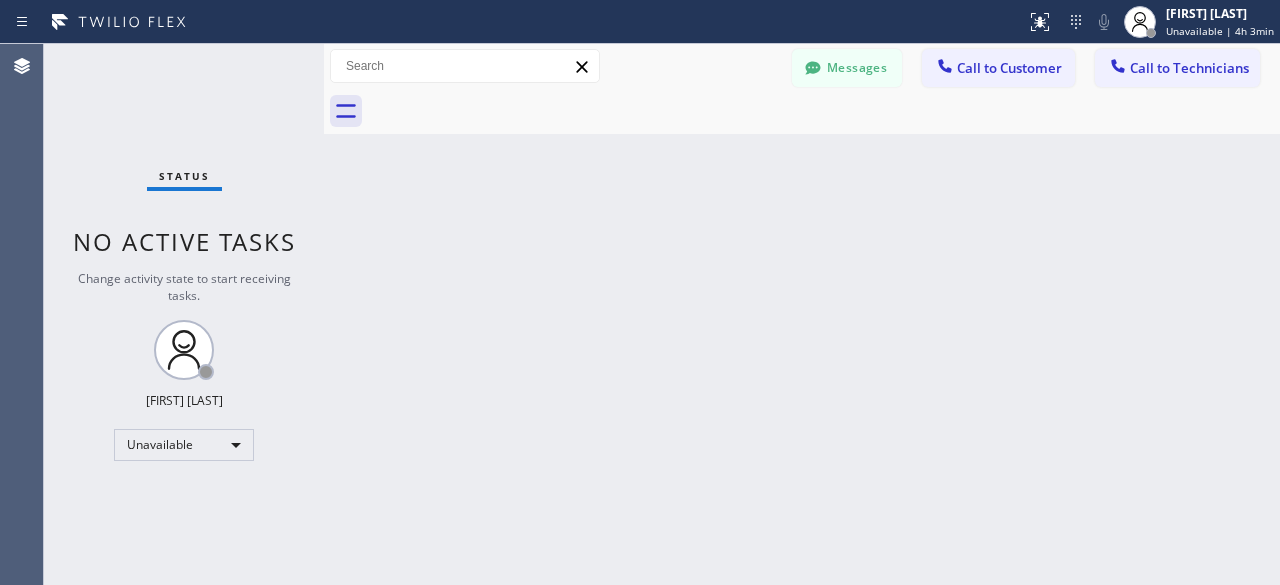 click on "Back to Dashboard Change Sender ID Customers Technicians [FIRST] [LAST] [MM]/[DD] [HH]:[MM] [AM/PM] Also just to let you know. Office said The contract will be forwarded to our legal department in which they usually put A Lien on the home property.  -- null null [MM]/[DD] [HH]:[MM] [AM/PM] You -- null null [MM]/[DD] [HH]:[MM] [AM/PM] Eta for part is August[DD]-[DD] -- null null [MM]/[DD] [HH]:[MM] [AM/PM] Hi can you let me know as soon as you get home. I'm just waiting around
Thank you. -- null null [MM]/[DD] [HH]:[MM] [AM/PM] Sorry, I can't talk right now. Select a contact Outbound call Technician Search Technician Your caller id phone number Your caller id phone number [PHONE] Call Technician info Name   Phone none Address none Change Sender ID Electricians [PHONE] Personal [PHONE] HVAC [PHONE] 5 Star Appliance [PHONE] Appliance Repair [PHONE] Plumbing [PHONE] Air Duct Cleaning [PHONE]  Cancel Change Check personal SMS Reset Change No tabs Messages Call to Customer Call to Technicians Outbound call Location Search location Call Call" at bounding box center (802, 314) 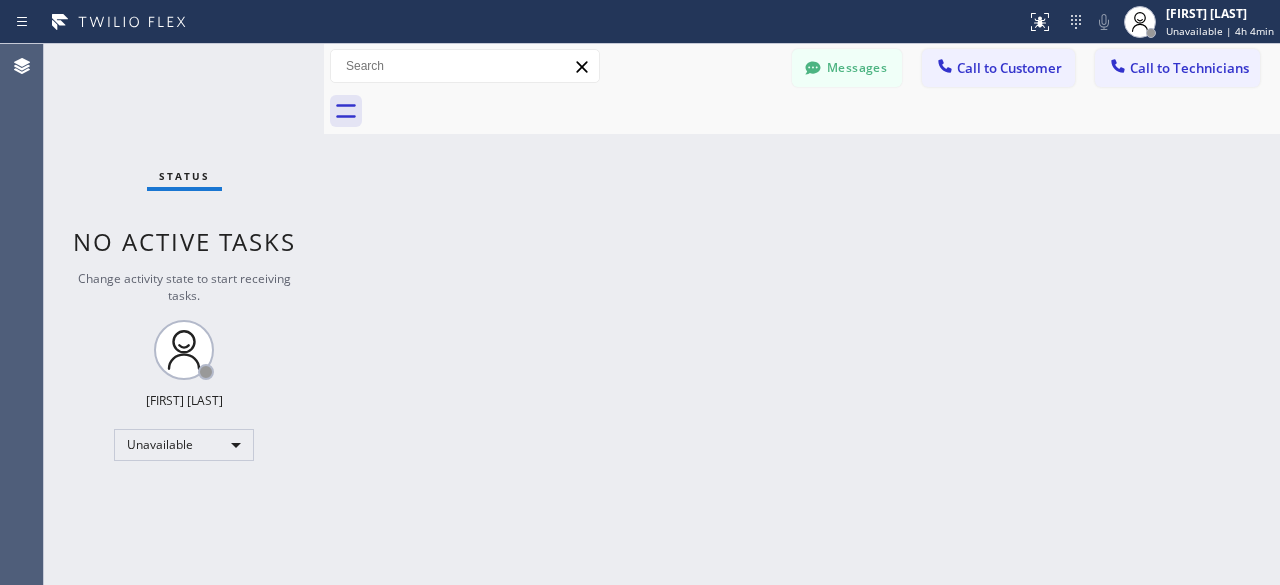 drag, startPoint x: 65, startPoint y: 110, endPoint x: 85, endPoint y: 77, distance: 38.587563 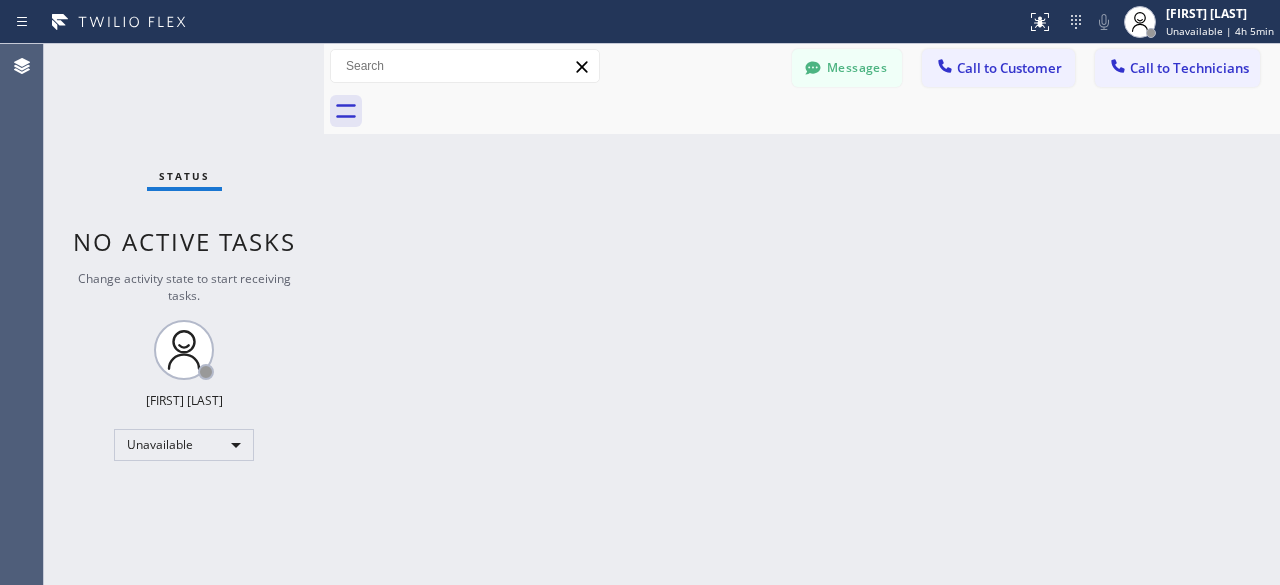 click on "Back to Dashboard Change Sender ID Customers Technicians [FIRST] [LAST] [MM]/[DD] [HH]:[MM] [AM/PM] Also just to let you know. Office said The contract will be forwarded to our legal department in which they usually put A Lien on the home property.  -- null null [MM]/[DD] [HH]:[MM] [AM/PM] You -- null null [MM]/[DD] [HH]:[MM] [AM/PM] Eta for part is August[DD]-[DD] -- null null [MM]/[DD] [HH]:[MM] [AM/PM] Hi can you let me know as soon as you get home. I'm just waiting around
Thank you. -- null null [MM]/[DD] [HH]:[MM] [AM/PM] Sorry, I can't talk right now. Select a contact Outbound call Technician Search Technician Your caller id phone number Your caller id phone number [PHONE] Call Technician info Name   Phone none Address none Change Sender ID Electricians [PHONE] Personal [PHONE] HVAC [PHONE] 5 Star Appliance [PHONE] Appliance Repair [PHONE] Plumbing [PHONE] Air Duct Cleaning [PHONE]  Cancel Change Check personal SMS Reset Change No tabs Messages Call to Customer Call to Technicians Outbound call Location Search location Call Call" at bounding box center [802, 314] 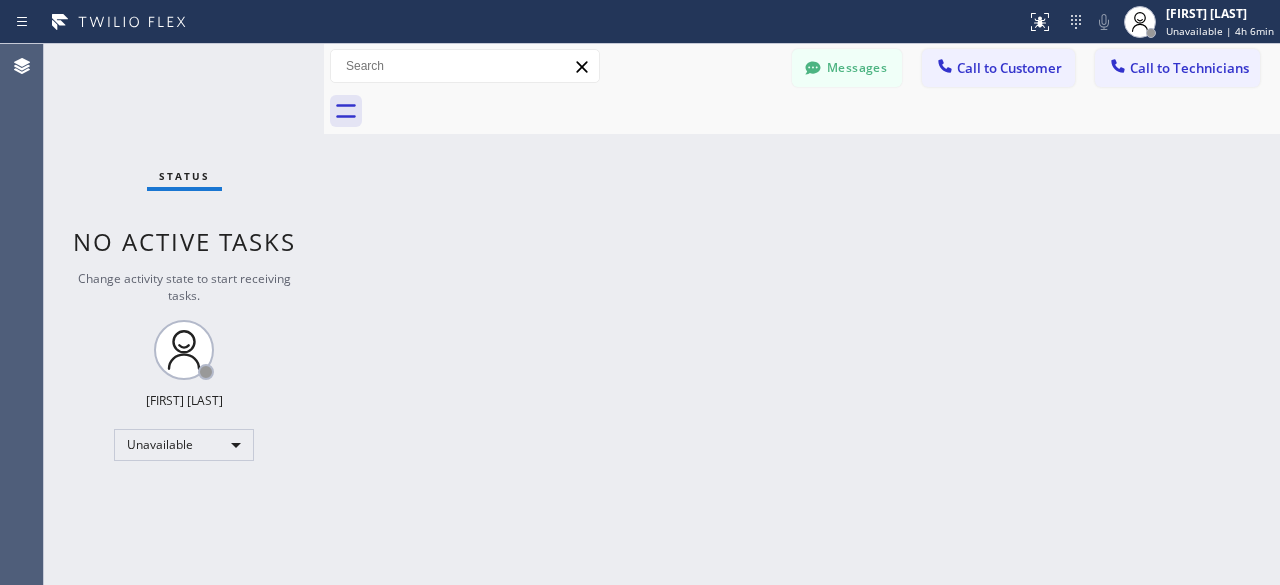 click on "Status   No active tasks     Change activity state to start receiving tasks.   [FIRST] [LAST] Unavailable" at bounding box center [184, 314] 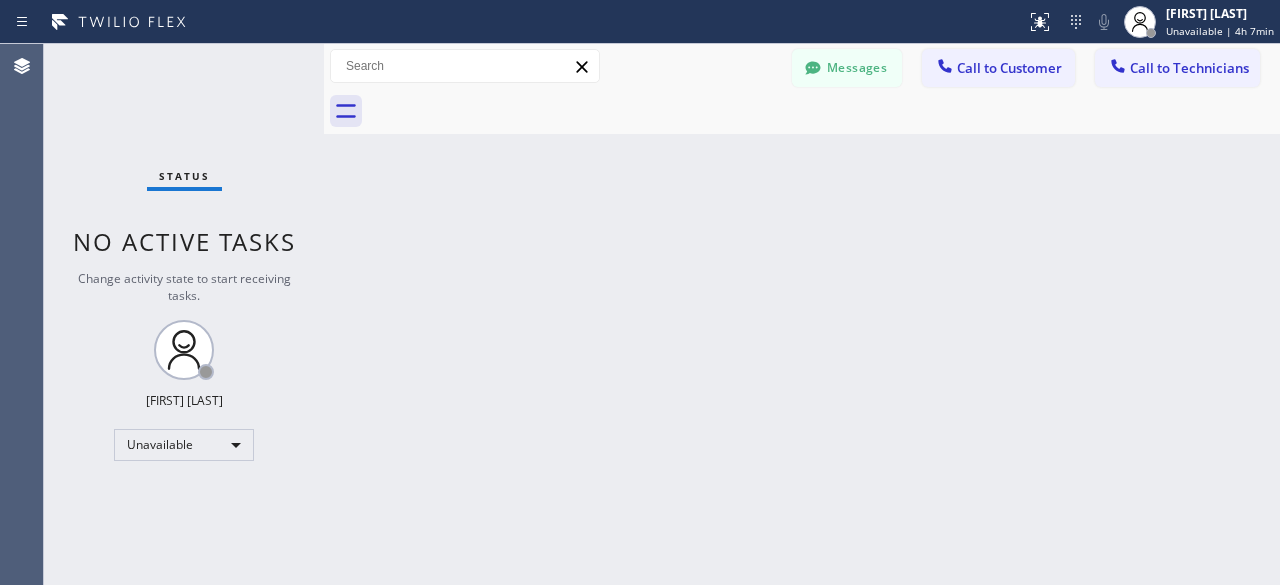 click on "Back to Dashboard Change Sender ID Customers Technicians [FIRST] [LAST] [MM]/[DD] [HH]:[MM] [AM/PM] Also just to let you know. Office said The contract will be forwarded to our legal department in which they usually put A Lien on the home property.  -- null null [MM]/[DD] [HH]:[MM] [AM/PM] You -- null null [MM]/[DD] [HH]:[MM] [AM/PM] Eta for part is August[DD]-[DD] -- null null [MM]/[DD] [HH]:[MM] [AM/PM] Hi can you let me know as soon as you get home. I'm just waiting around
Thank you. -- null null [MM]/[DD] [HH]:[MM] [AM/PM] Sorry, I can't talk right now. Select a contact Outbound call Technician Search Technician Your caller id phone number Your caller id phone number [PHONE] Call Technician info Name   Phone none Address none Change Sender ID Electricians [PHONE] Personal [PHONE] HVAC [PHONE] 5 Star Appliance [PHONE] Appliance Repair [PHONE] Plumbing [PHONE] Air Duct Cleaning [PHONE]  Cancel Change Check personal SMS Reset Change No tabs Messages Call to Customer Call to Technicians Outbound call Location Search location Call Call" at bounding box center [802, 314] 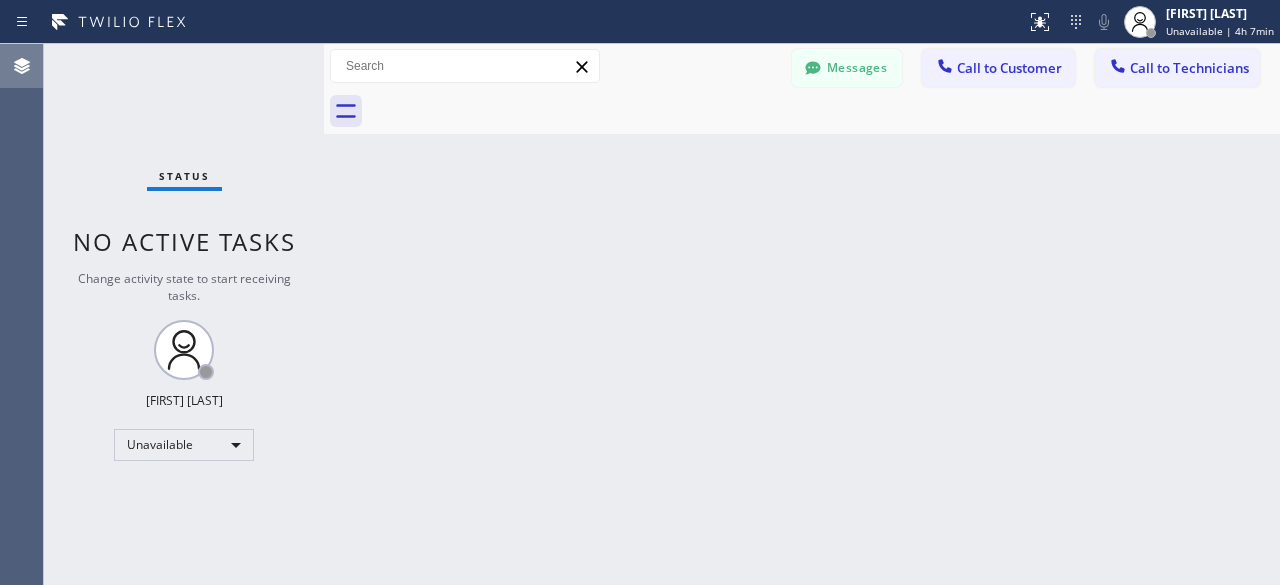 click at bounding box center [22, 66] 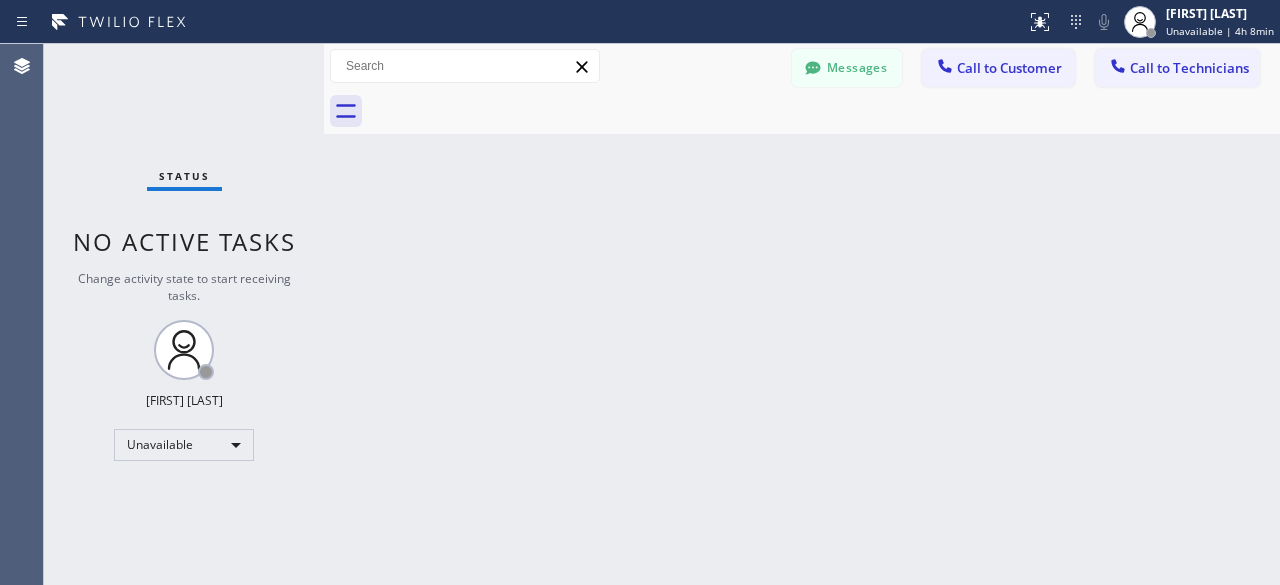 click on "Back to Dashboard Change Sender ID Customers Technicians [FIRST] [LAST] [MM]/[DD] [HH]:[MM] [AM/PM] Also just to let you know. Office said The contract will be forwarded to our legal department in which they usually put A Lien on the home property.  -- null null [MM]/[DD] [HH]:[MM] [AM/PM] You -- null null [MM]/[DD] [HH]:[MM] [AM/PM] Eta for part is August[DD]-[DD] -- null null [MM]/[DD] [HH]:[MM] [AM/PM] Hi can you let me know as soon as you get home. I'm just waiting around
Thank you. -- null null [MM]/[DD] [HH]:[MM] [AM/PM] Sorry, I can't talk right now. Select a contact Outbound call Technician Search Technician Your caller id phone number Your caller id phone number [PHONE] Call Technician info Name   Phone none Address none Change Sender ID Electricians [PHONE] Personal [PHONE] HVAC [PHONE] 5 Star Appliance [PHONE] Appliance Repair [PHONE] Plumbing [PHONE] Air Duct Cleaning [PHONE]  Cancel Change Check personal SMS Reset Change No tabs Messages Call to Customer Call to Technicians Outbound call Location Search location Call Call" at bounding box center (802, 314) 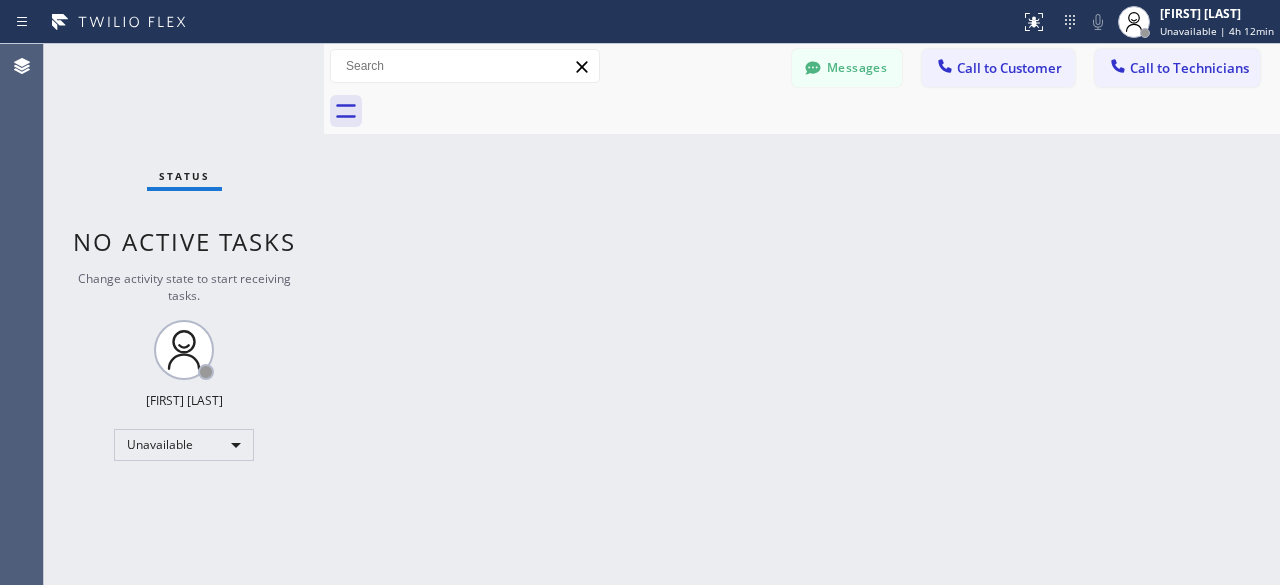 click on "Status   No active tasks     Change activity state to start receiving tasks.   [FIRST] [LAST] Unavailable" at bounding box center (184, 314) 